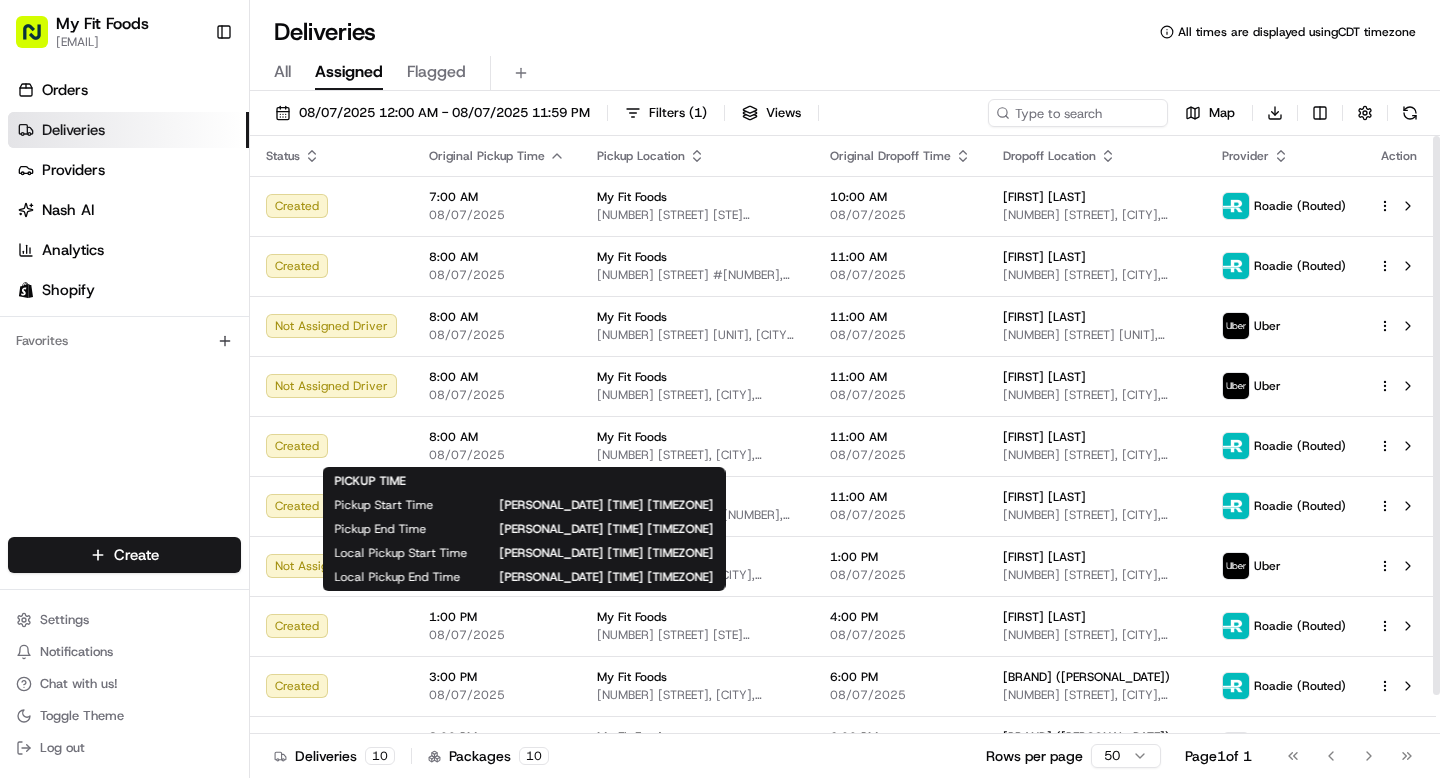 scroll, scrollTop: 0, scrollLeft: 0, axis: both 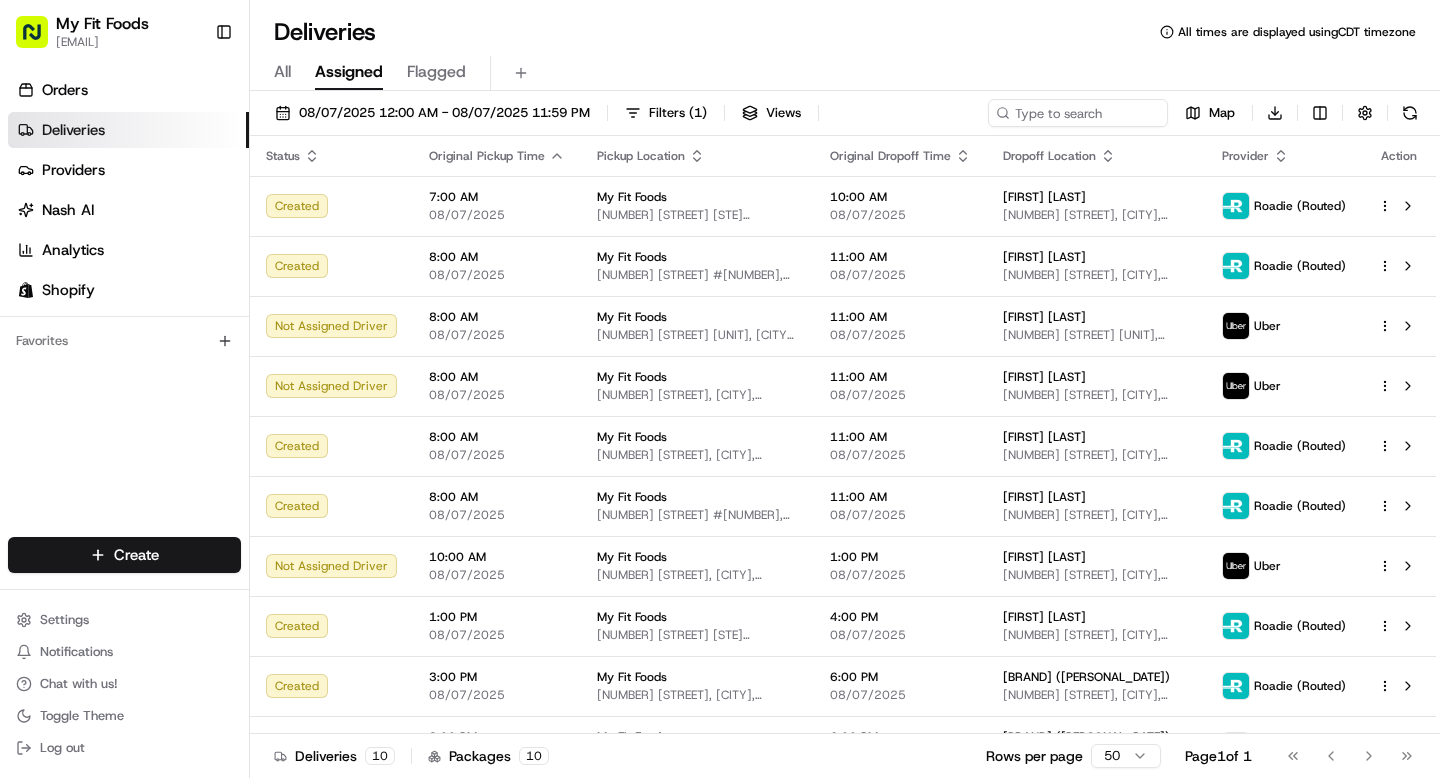 click on "Deliveries" at bounding box center [73, 130] 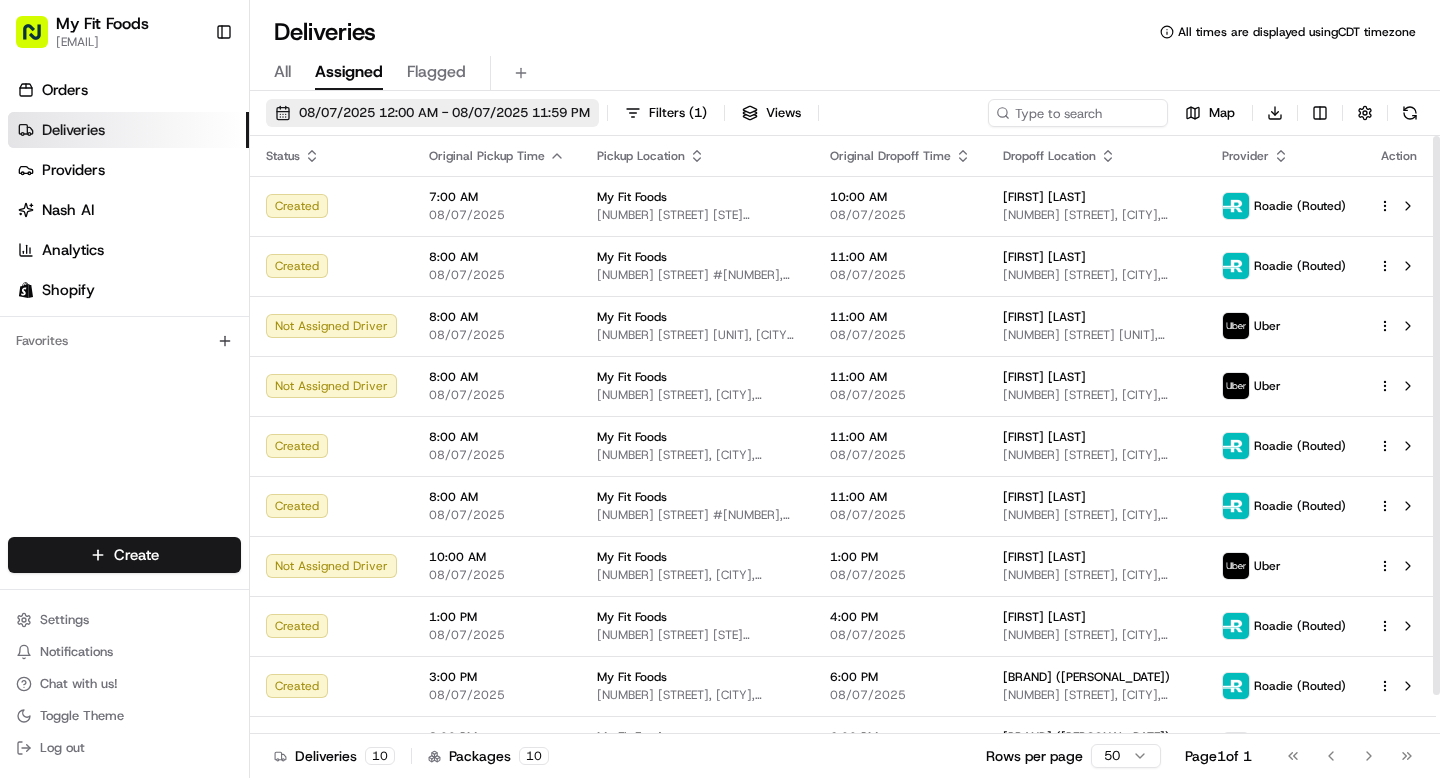 click on "08/07/2025 12:00 AM - 08/07/2025 11:59 PM" at bounding box center [444, 113] 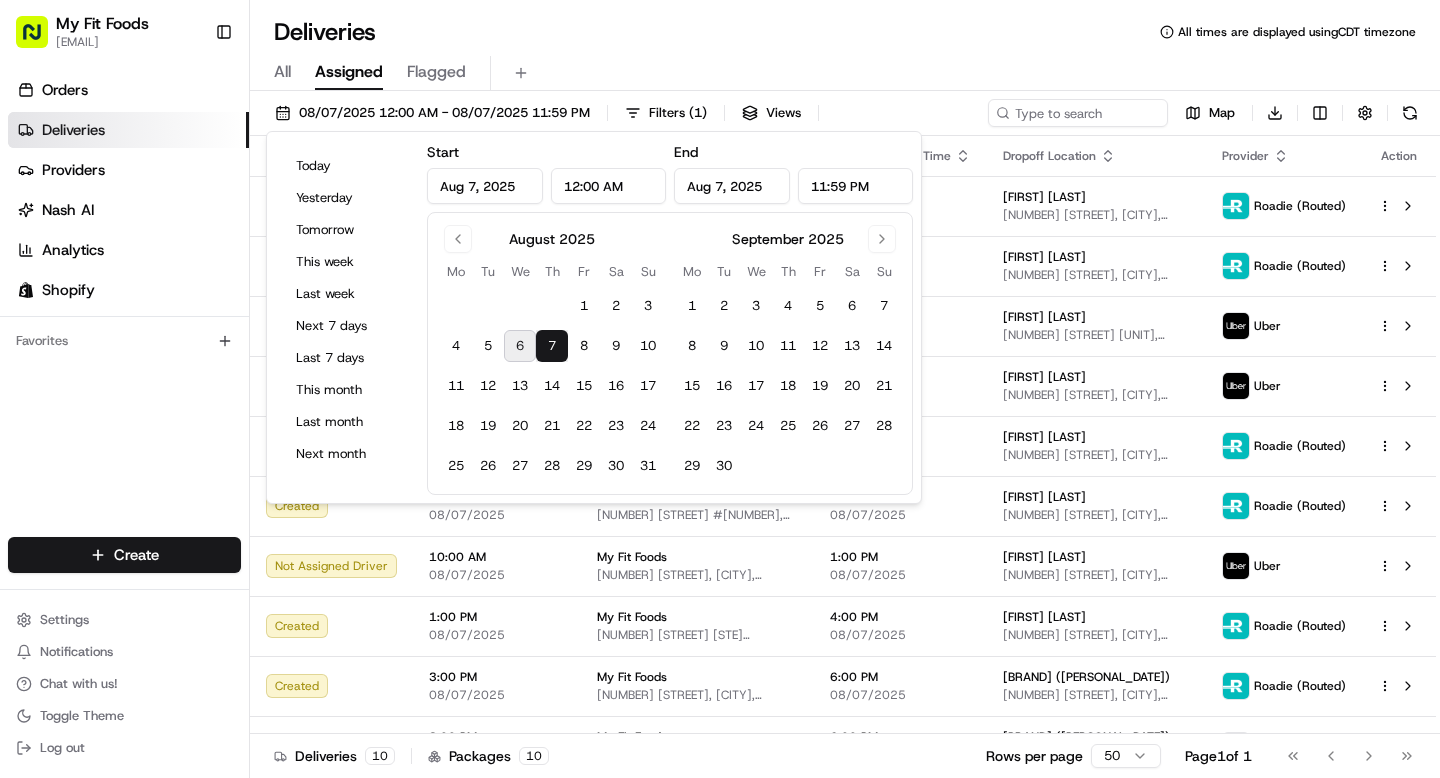 click on "7" at bounding box center (552, 346) 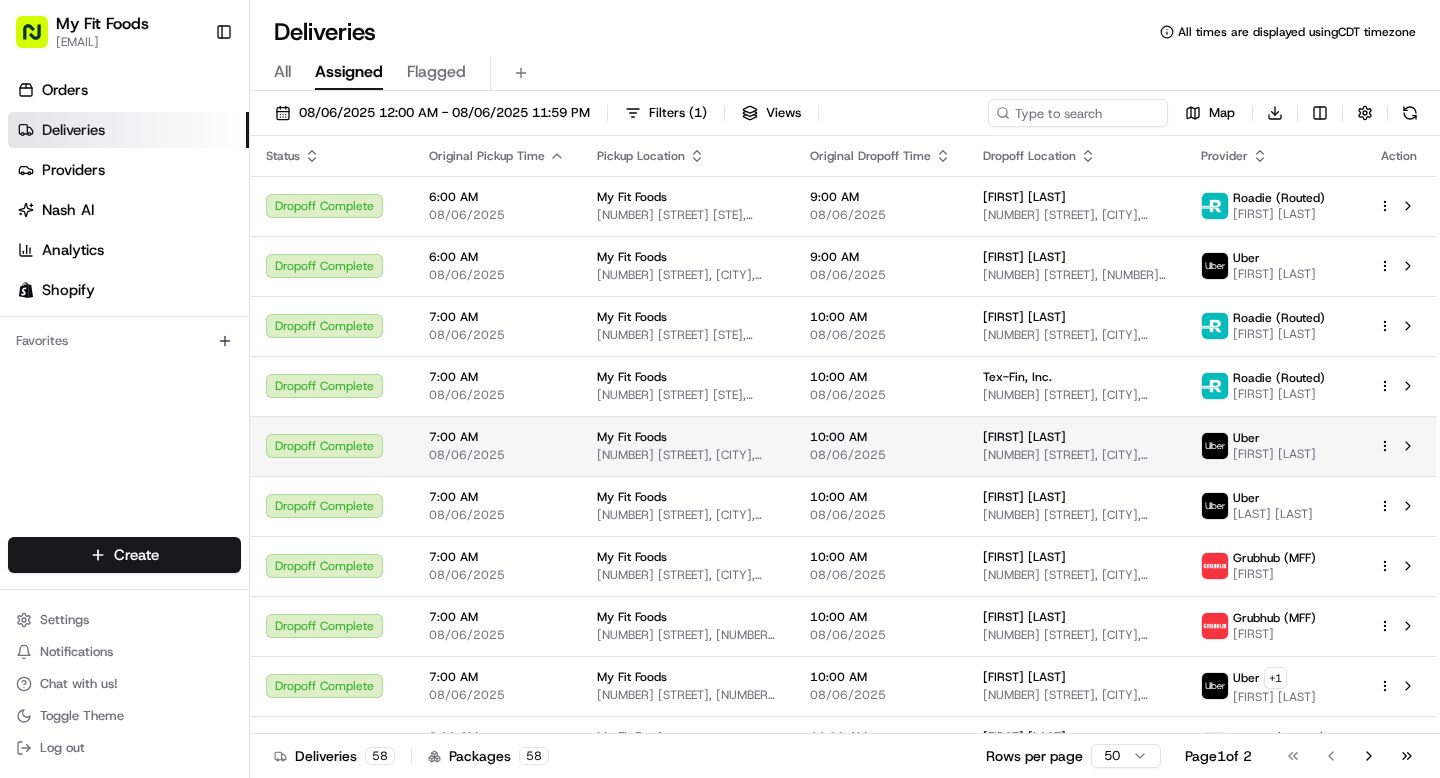 scroll, scrollTop: 0, scrollLeft: 0, axis: both 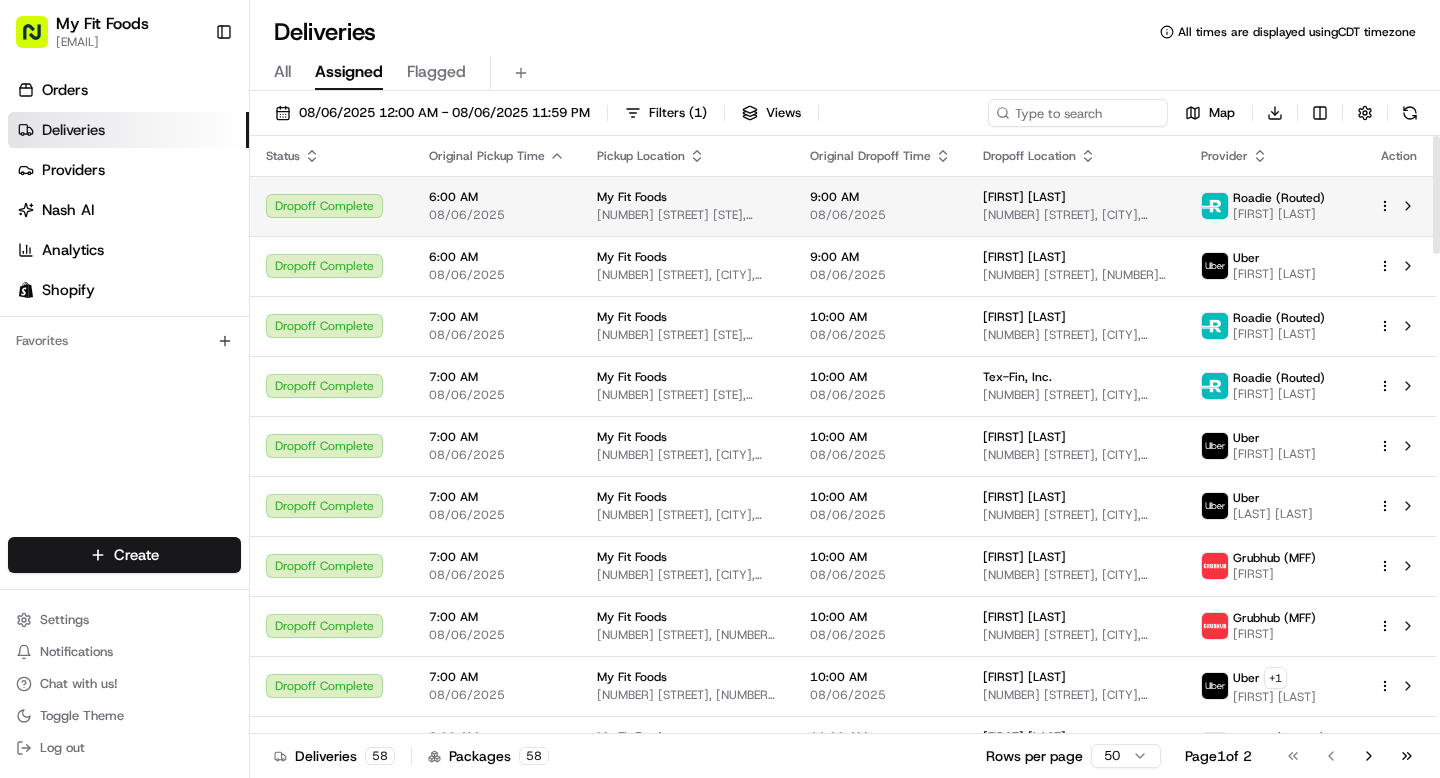 click on "[TIME] [DATE]" at bounding box center (497, 206) 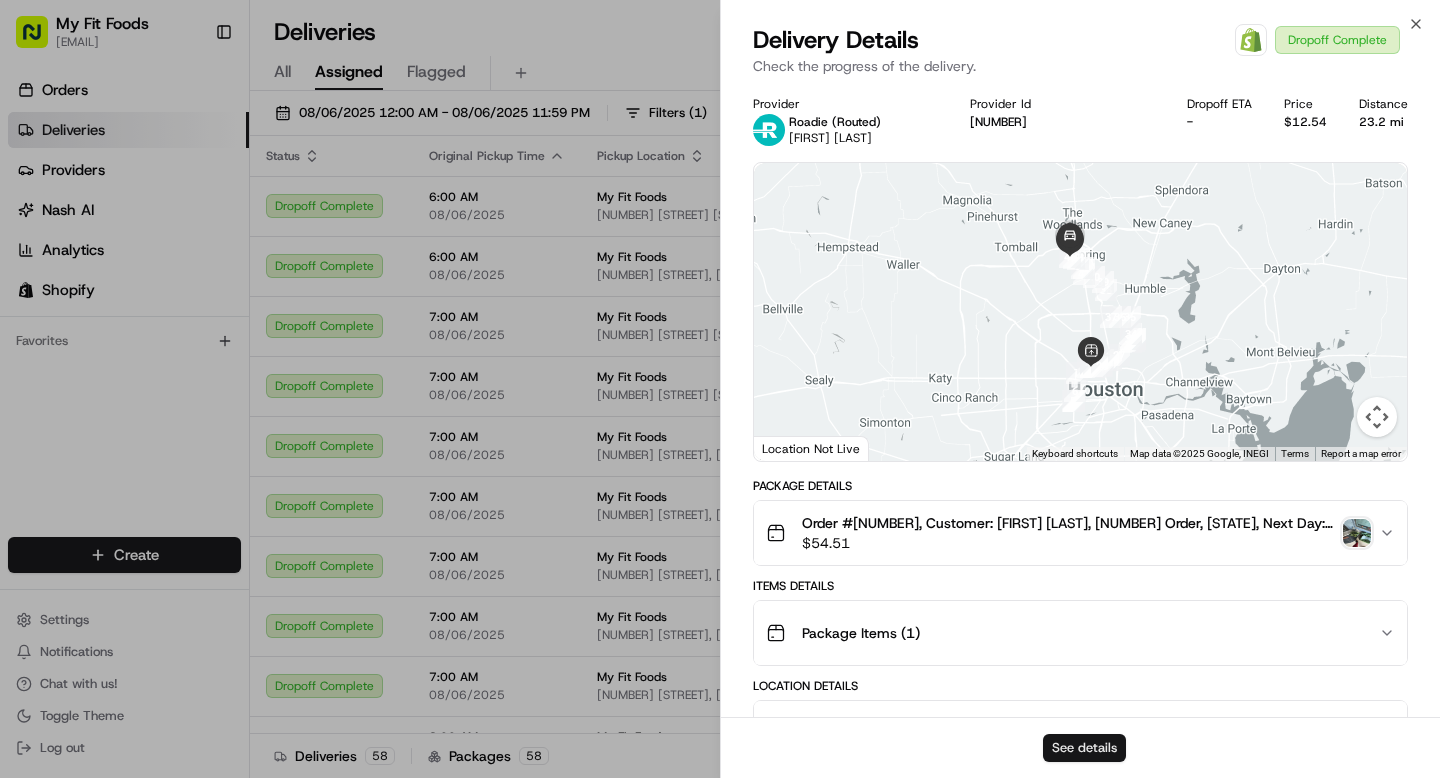 click on "See details" at bounding box center [1084, 748] 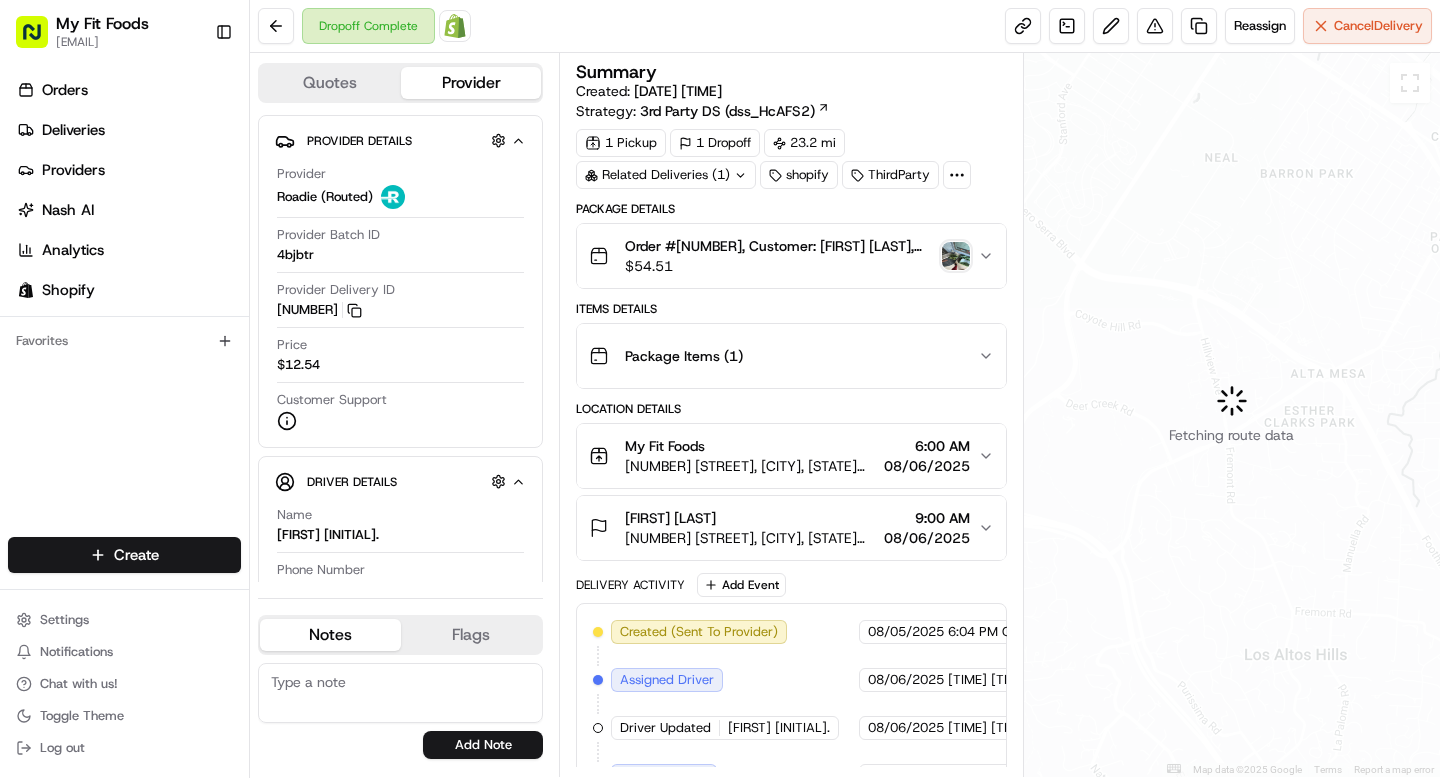 scroll, scrollTop: 0, scrollLeft: 0, axis: both 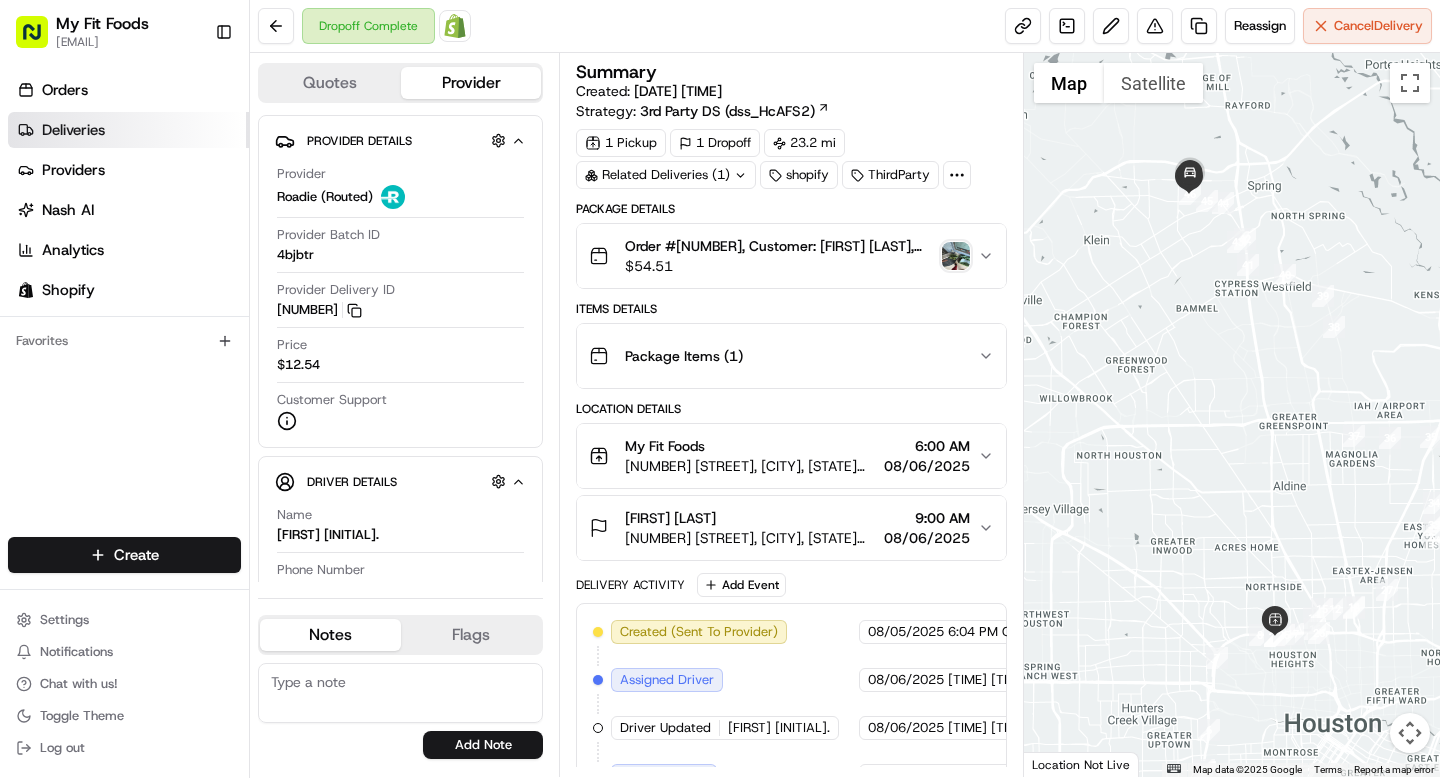 click on "Deliveries" at bounding box center [128, 130] 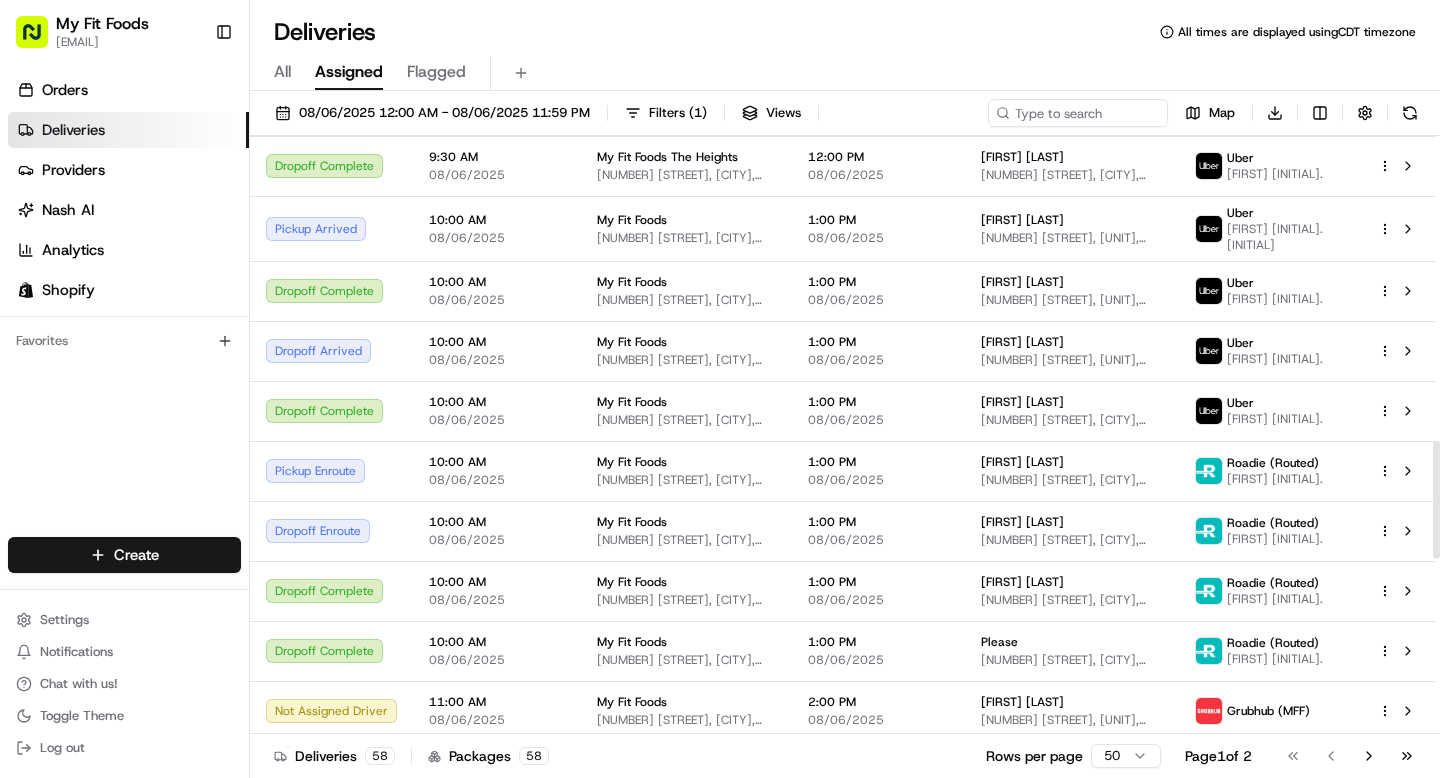 scroll, scrollTop: 1549, scrollLeft: 0, axis: vertical 